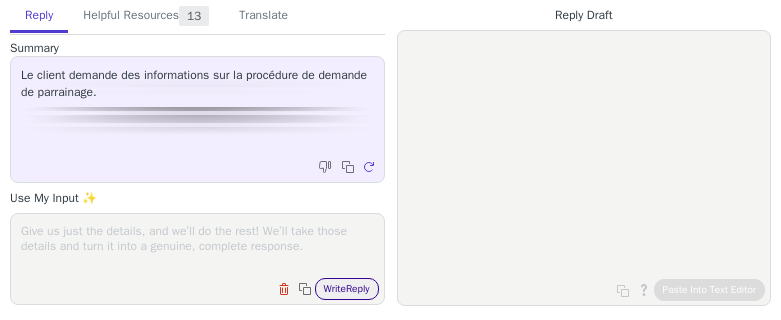 scroll, scrollTop: 0, scrollLeft: 0, axis: both 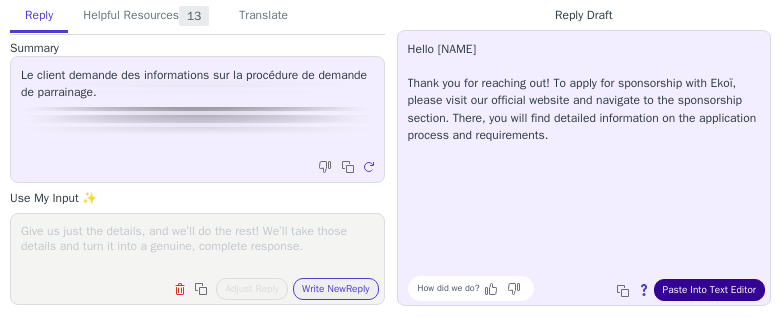 click on "Paste Into Text Editor" at bounding box center [709, 290] 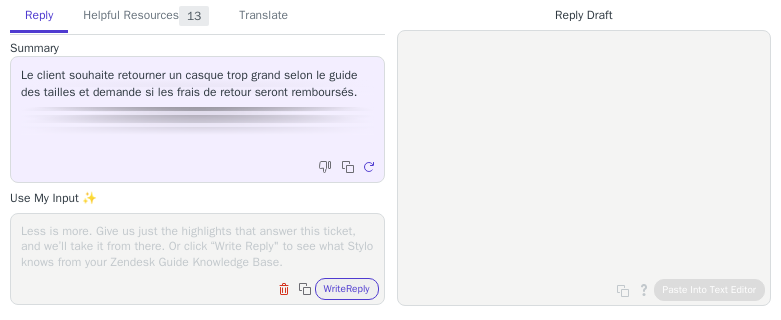 scroll, scrollTop: 0, scrollLeft: 0, axis: both 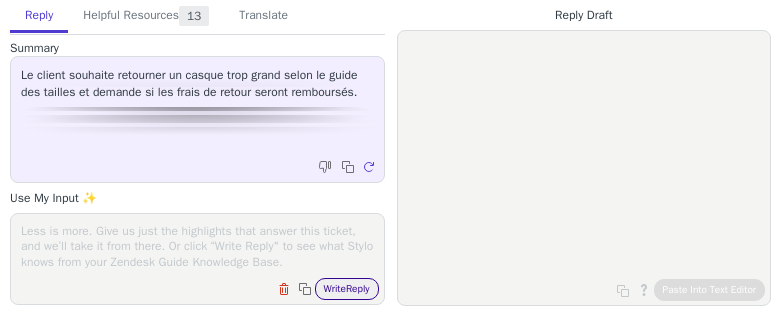 click on "Write  Reply" at bounding box center (347, 289) 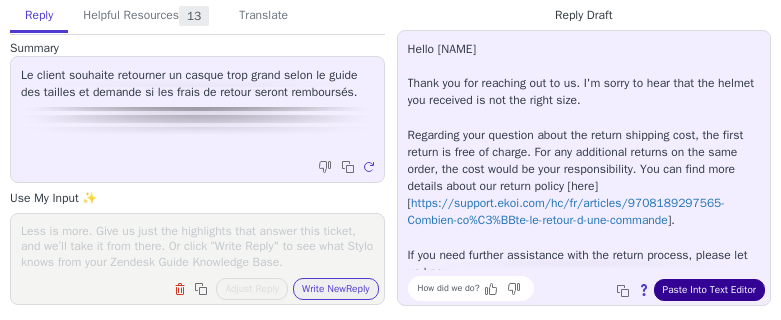 click on "Paste Into Text Editor" at bounding box center [709, 290] 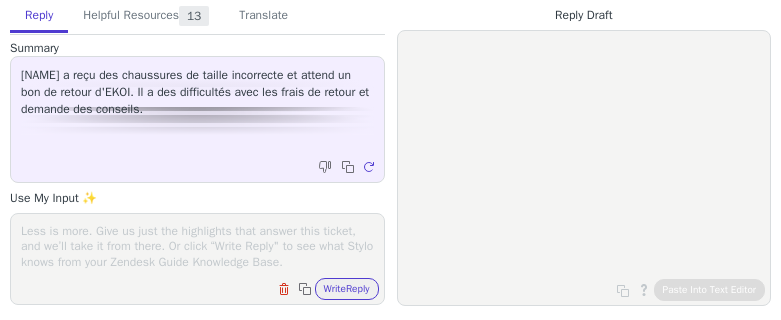 scroll, scrollTop: 0, scrollLeft: 0, axis: both 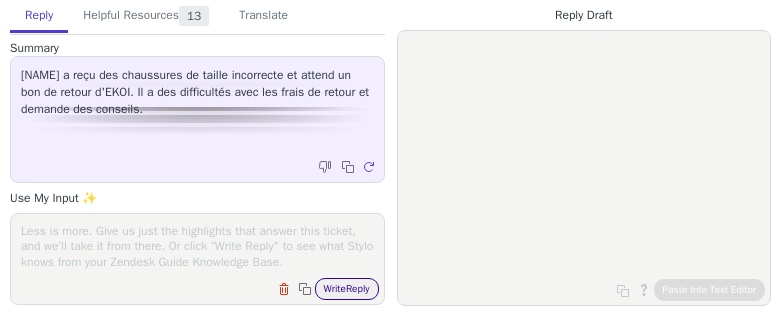 click on "Write  Reply" at bounding box center (347, 289) 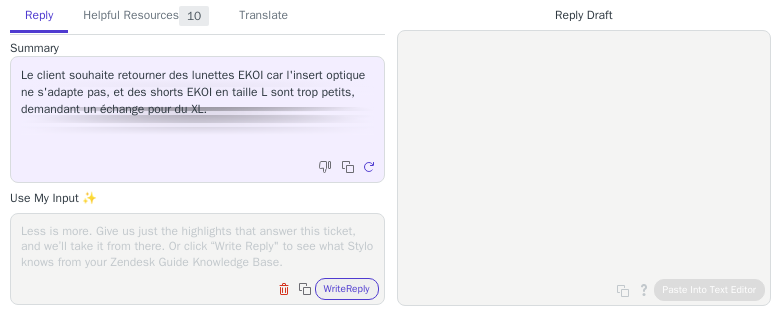 scroll, scrollTop: 0, scrollLeft: 0, axis: both 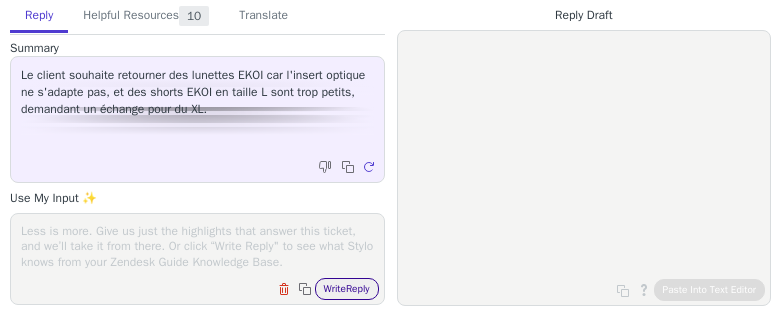 click on "Write  Reply" at bounding box center [347, 289] 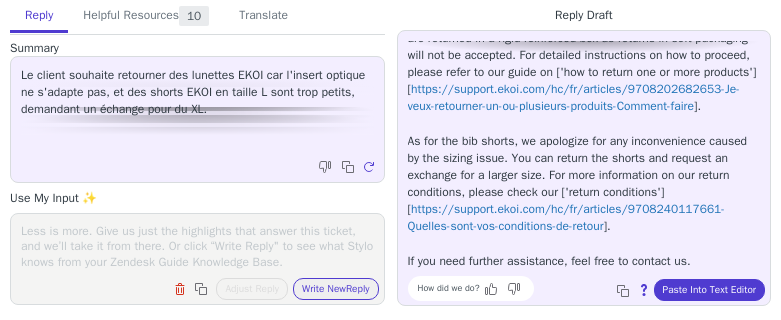 scroll, scrollTop: 130, scrollLeft: 0, axis: vertical 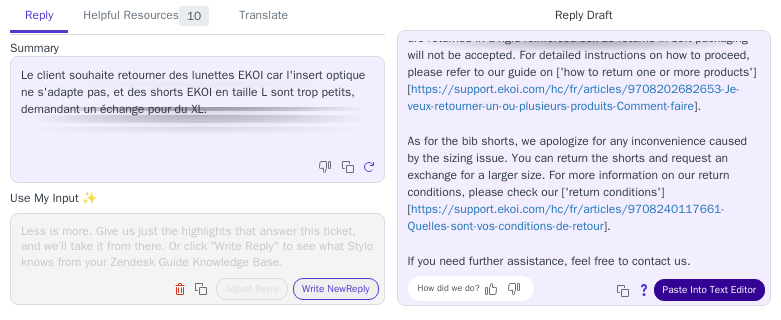 click on "Paste Into Text Editor" at bounding box center (709, 290) 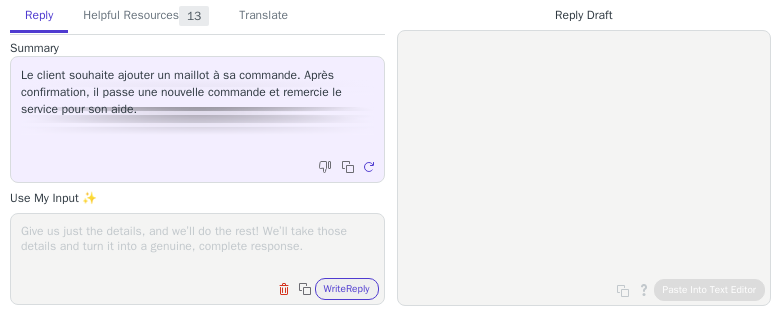 scroll, scrollTop: 0, scrollLeft: 0, axis: both 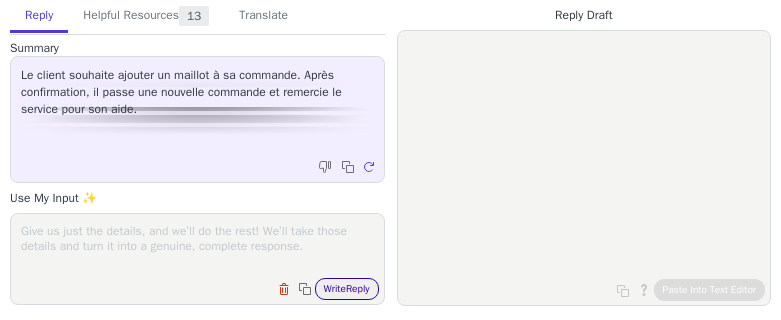 click on "Write  Reply" at bounding box center [347, 289] 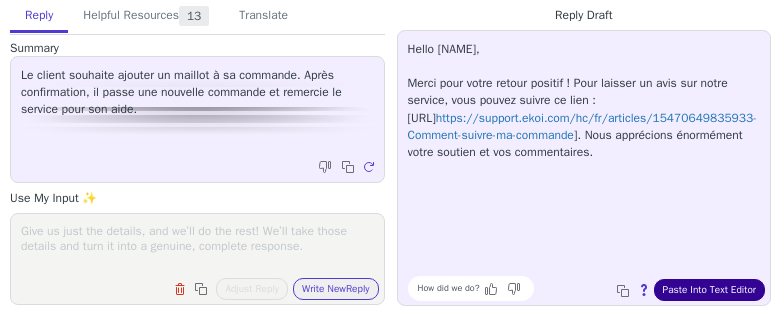 click on "Paste Into Text Editor" at bounding box center (709, 290) 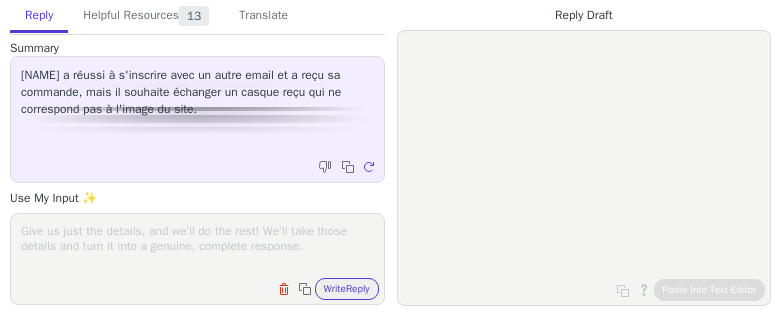 scroll, scrollTop: 0, scrollLeft: 0, axis: both 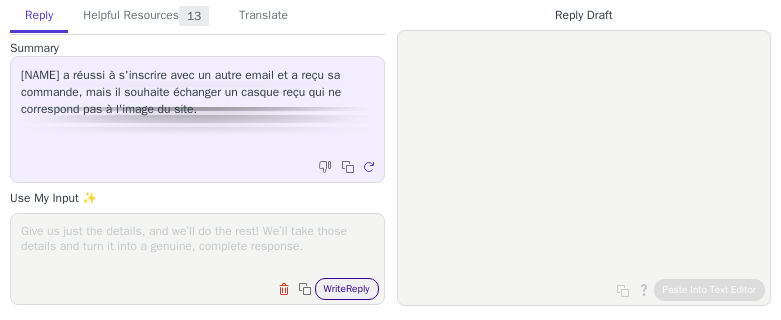 click on "Write  Reply" at bounding box center (347, 289) 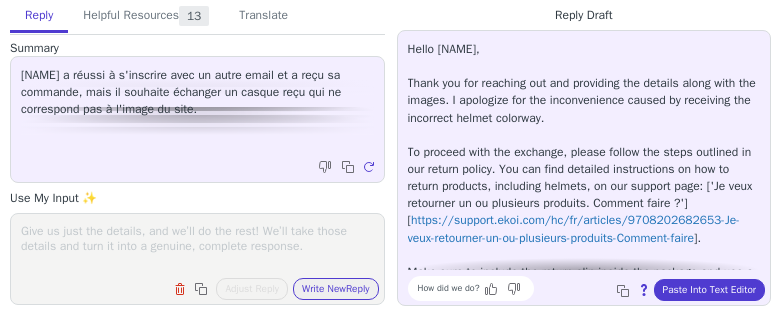 scroll, scrollTop: 114, scrollLeft: 0, axis: vertical 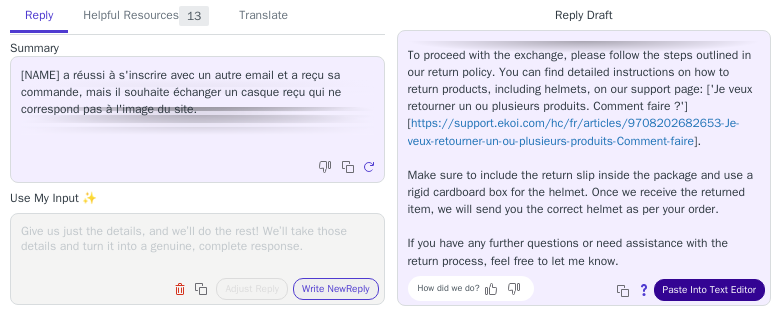 click on "Paste Into Text Editor" at bounding box center [709, 290] 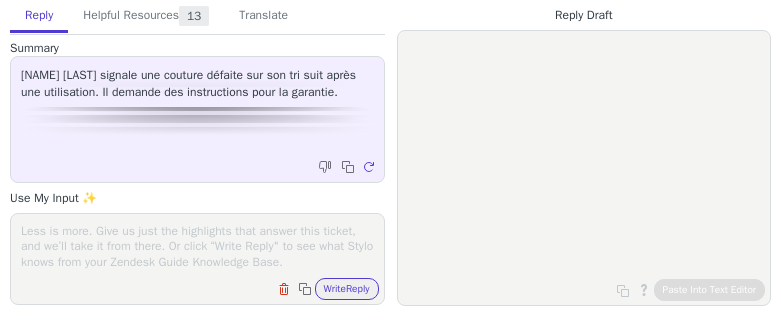 scroll, scrollTop: 0, scrollLeft: 0, axis: both 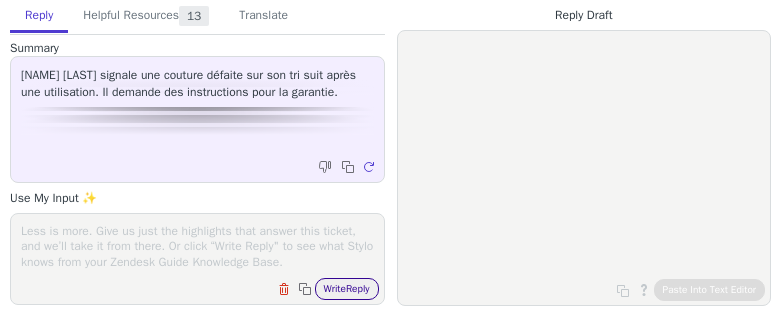 click on "Write  Reply" at bounding box center (347, 289) 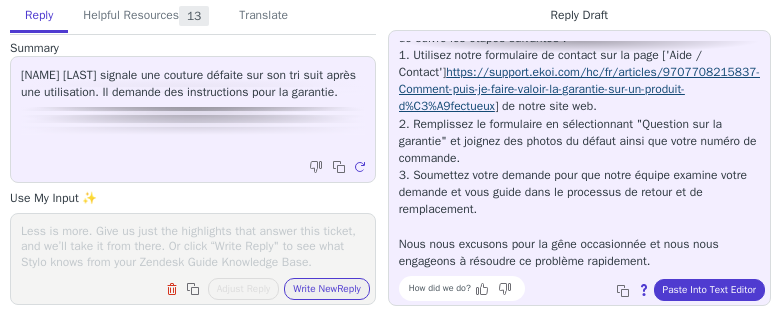scroll, scrollTop: 130, scrollLeft: 0, axis: vertical 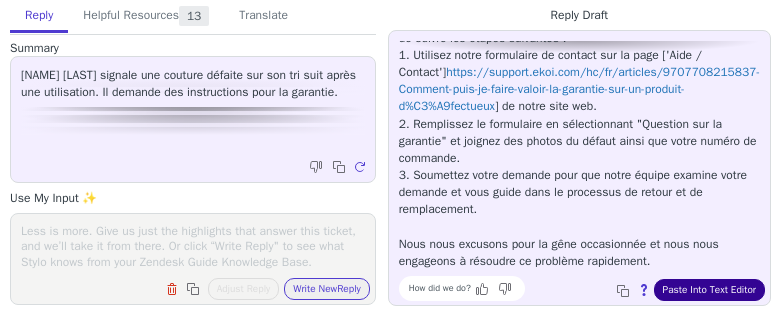 click on "Paste Into Text Editor" at bounding box center [709, 290] 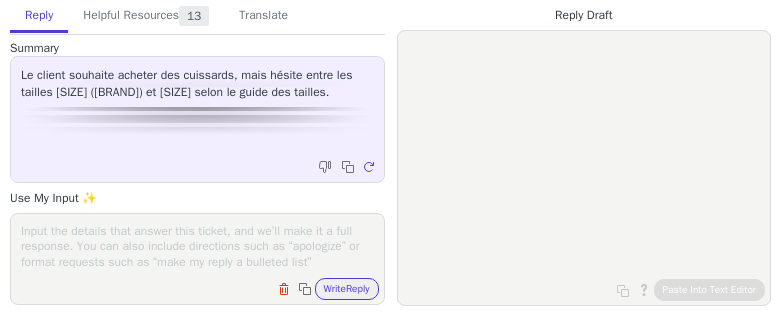 scroll, scrollTop: 0, scrollLeft: 0, axis: both 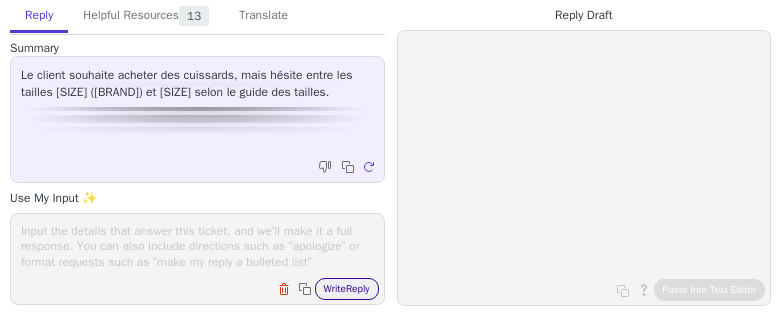click on "Write  Reply" at bounding box center [347, 289] 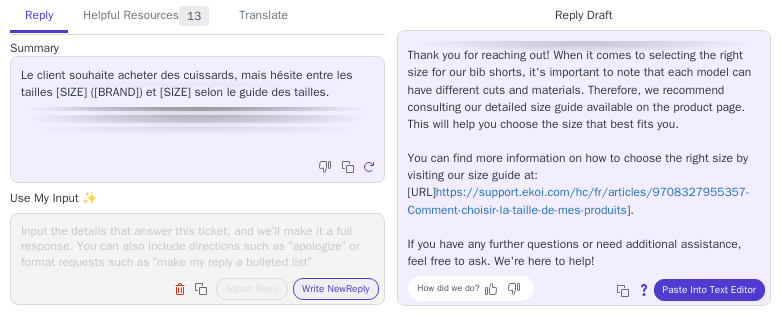 scroll, scrollTop: 45, scrollLeft: 0, axis: vertical 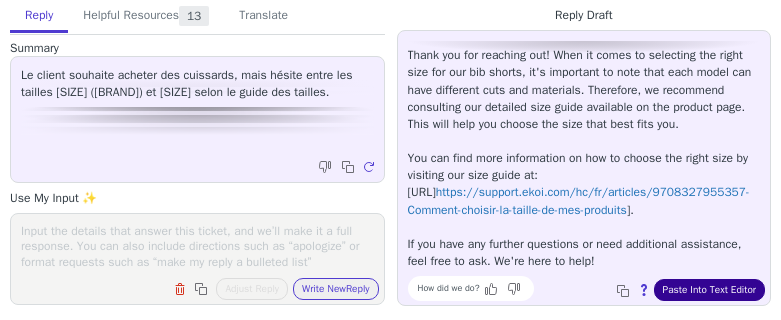 click on "Paste Into Text Editor" at bounding box center (709, 290) 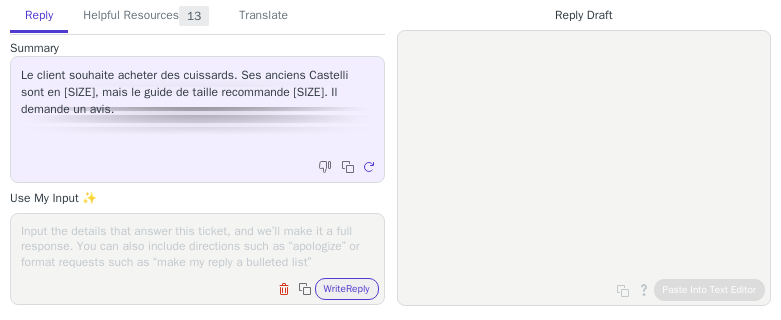 scroll, scrollTop: 0, scrollLeft: 0, axis: both 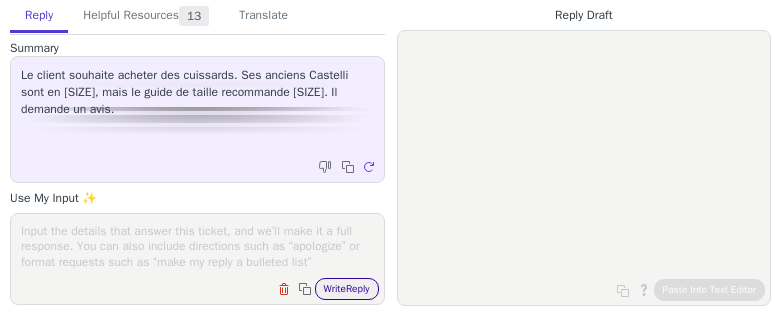 click on "Write  Reply" at bounding box center (347, 289) 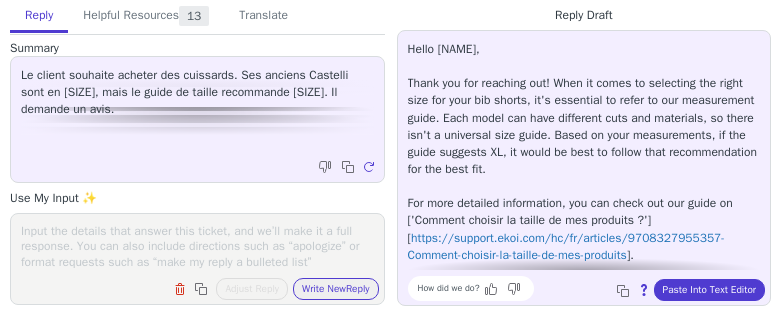 scroll, scrollTop: 45, scrollLeft: 0, axis: vertical 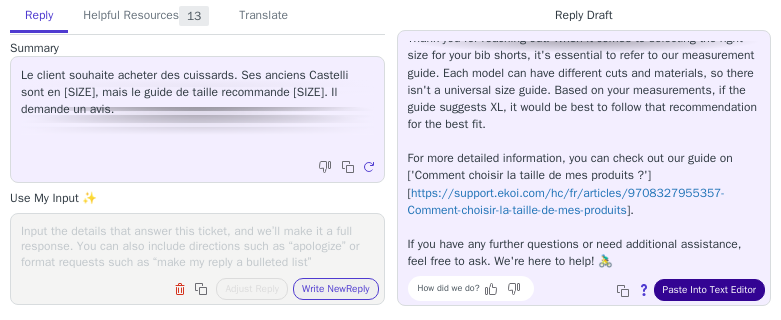 click on "Paste Into Text Editor" at bounding box center [709, 290] 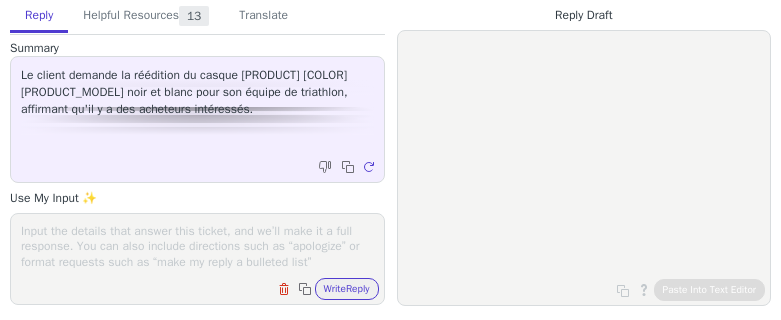 scroll, scrollTop: 0, scrollLeft: 0, axis: both 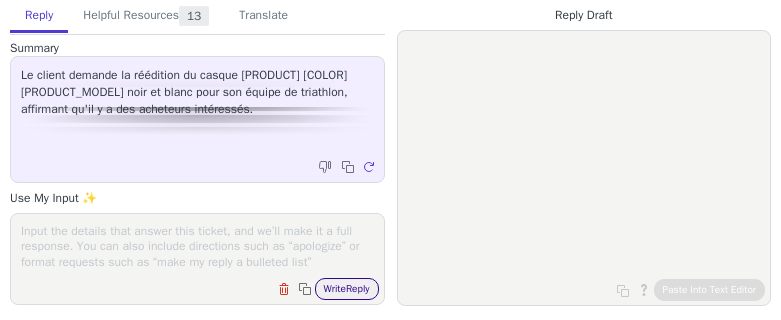 click on "Write  Reply" at bounding box center [347, 289] 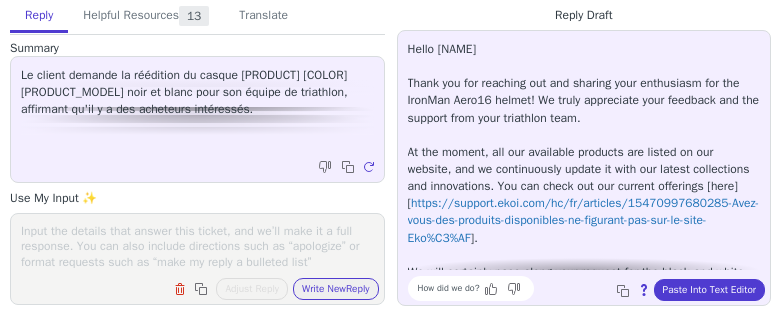 scroll, scrollTop: 79, scrollLeft: 0, axis: vertical 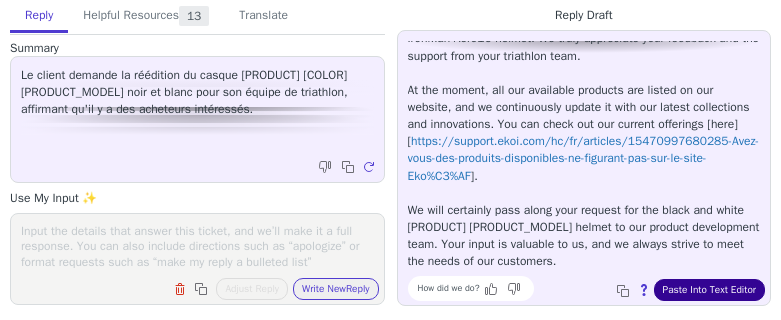 click on "Paste Into Text Editor" at bounding box center [709, 290] 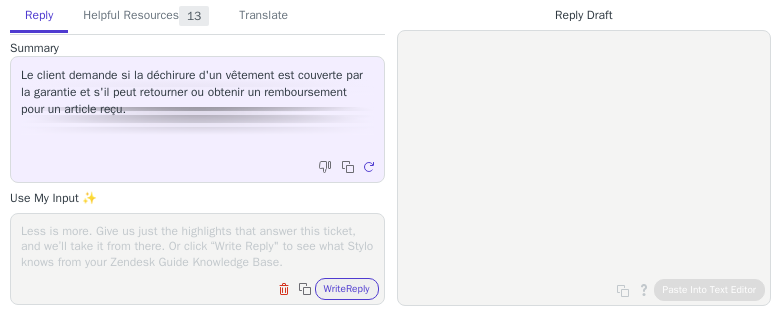 scroll, scrollTop: 0, scrollLeft: 0, axis: both 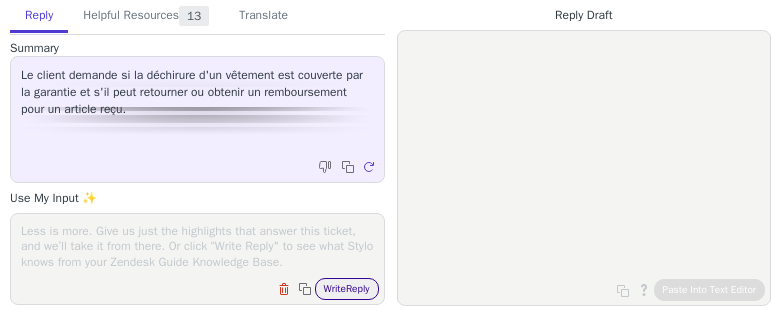 click on "Write  Reply" at bounding box center [347, 289] 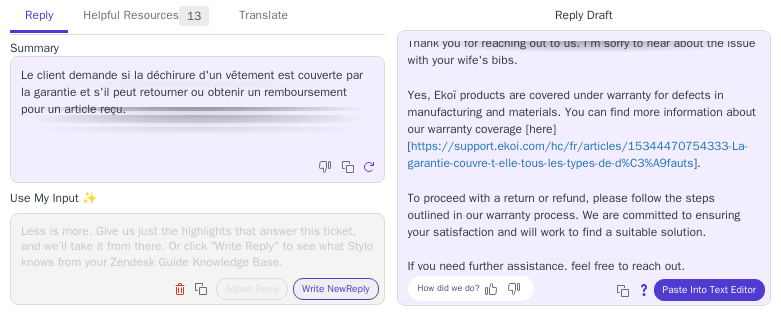 scroll, scrollTop: 62, scrollLeft: 0, axis: vertical 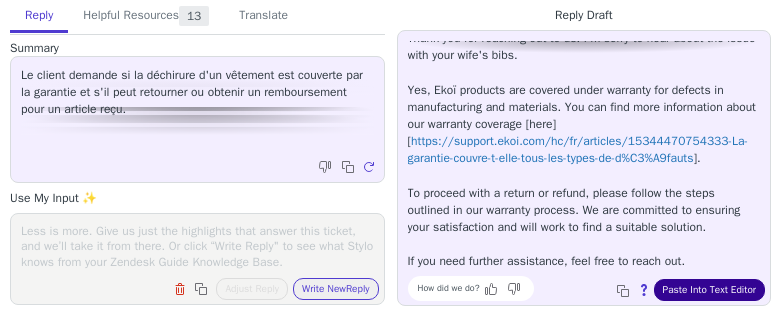 click on "Paste Into Text Editor" at bounding box center (709, 290) 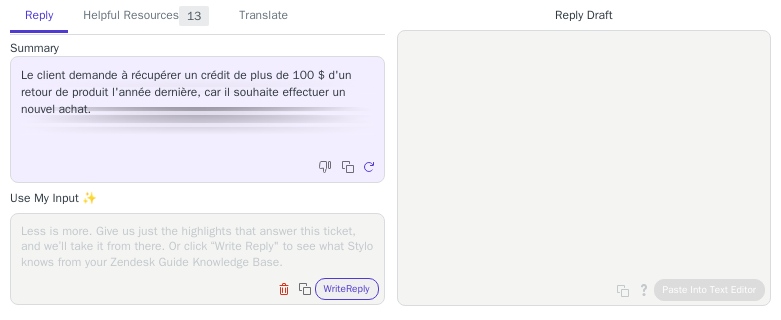 scroll, scrollTop: 0, scrollLeft: 0, axis: both 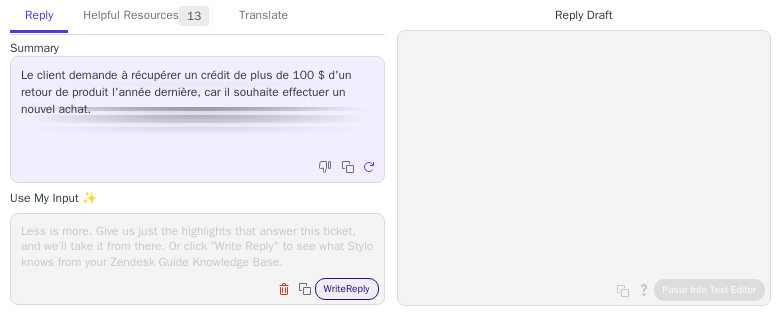 click on "Write  Reply" at bounding box center (347, 289) 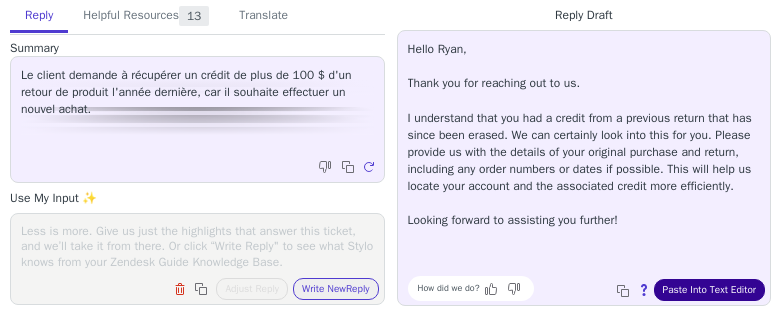 click on "Paste Into Text Editor" at bounding box center (709, 290) 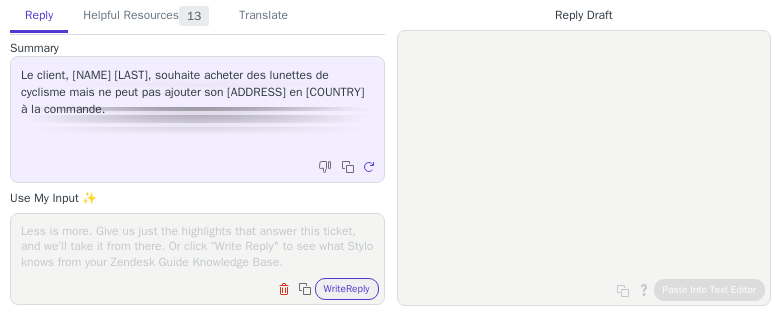 scroll, scrollTop: 0, scrollLeft: 0, axis: both 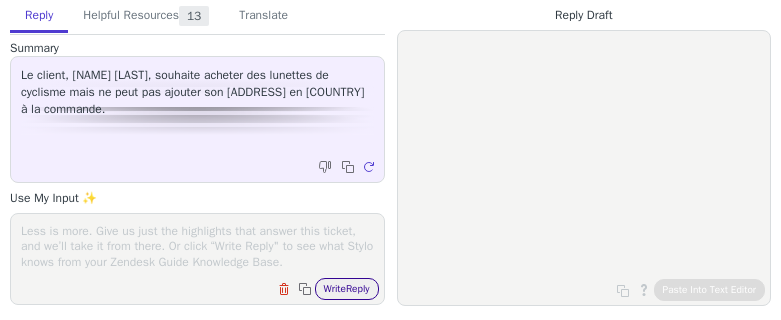 click on "Write  Reply" at bounding box center [347, 289] 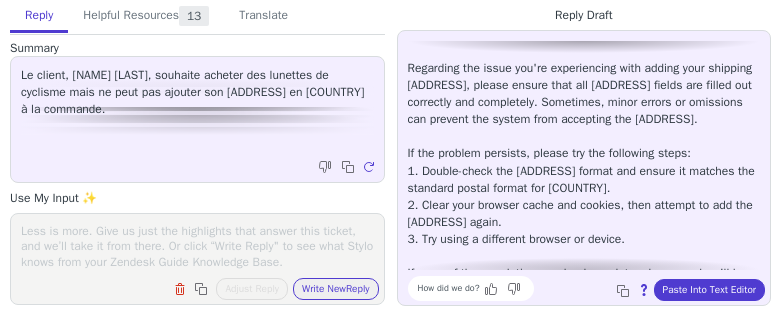 scroll, scrollTop: 96, scrollLeft: 0, axis: vertical 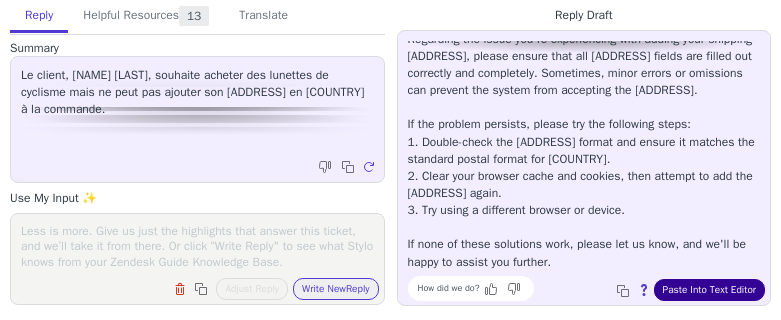 click on "Paste Into Text Editor" at bounding box center [709, 290] 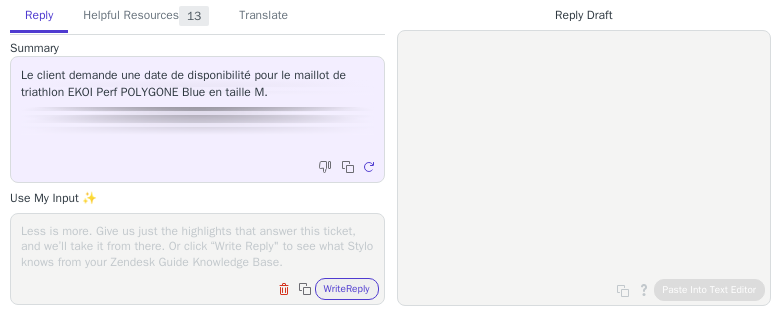 scroll, scrollTop: 0, scrollLeft: 0, axis: both 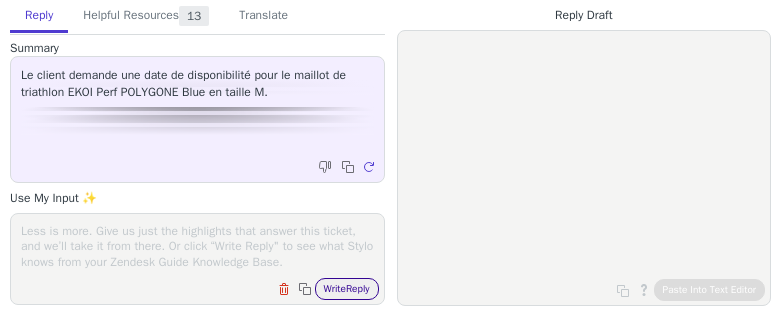 click on "Write  Reply" at bounding box center [347, 289] 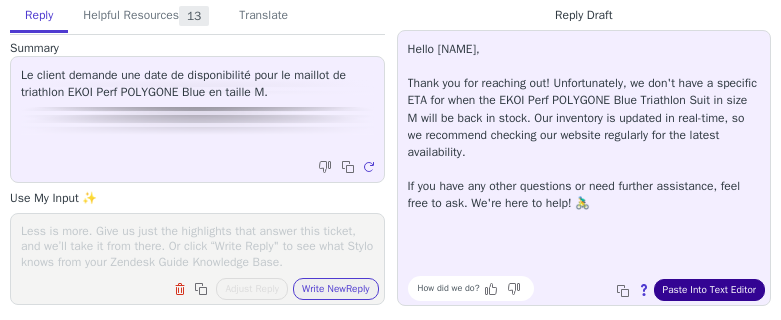 click on "Paste Into Text Editor" at bounding box center (709, 290) 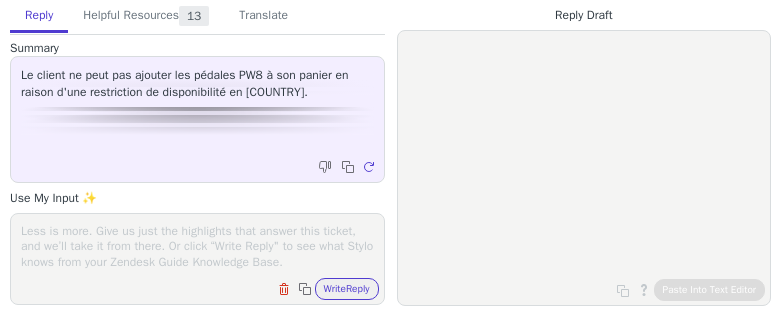 scroll, scrollTop: 0, scrollLeft: 0, axis: both 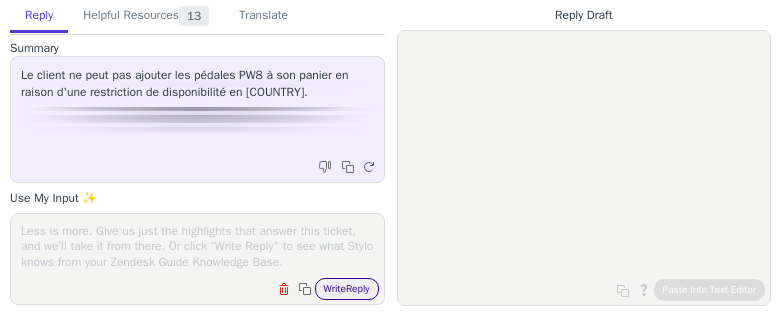 click on "Write  Reply" at bounding box center (347, 289) 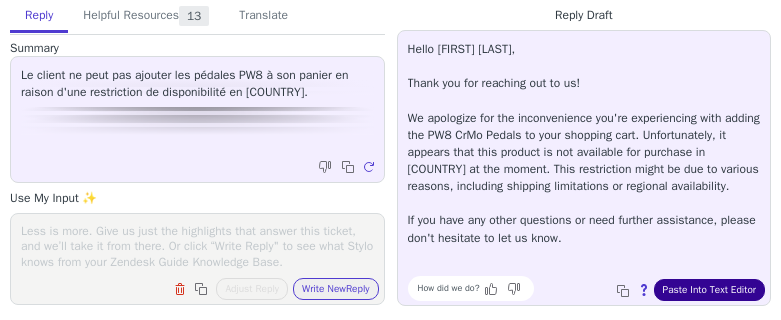 click on "Paste Into Text Editor" at bounding box center [709, 290] 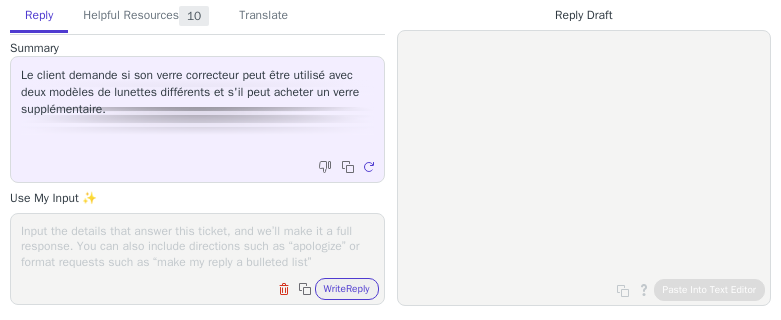 scroll, scrollTop: 0, scrollLeft: 0, axis: both 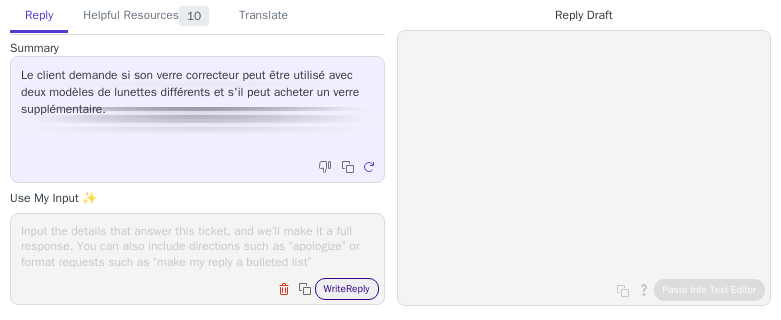click on "Write  Reply" at bounding box center [347, 289] 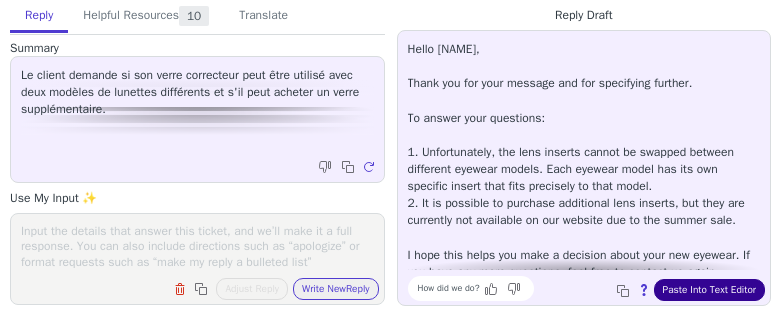 click on "Paste Into Text Editor" at bounding box center (709, 290) 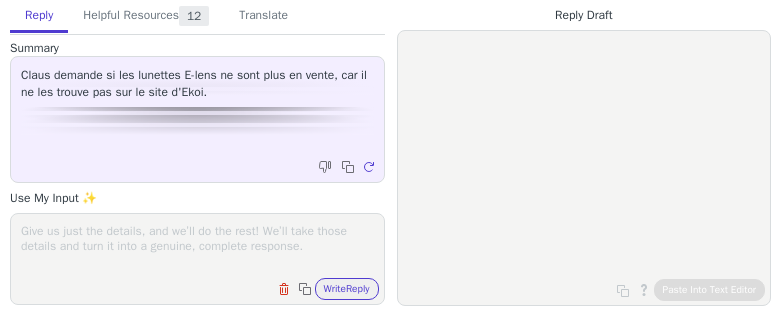 scroll, scrollTop: 0, scrollLeft: 0, axis: both 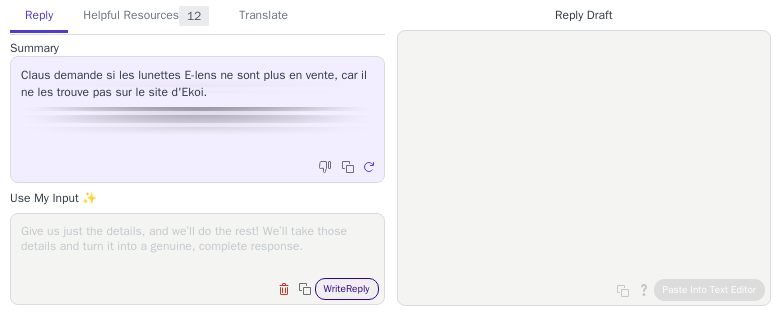 click on "Write  Reply" at bounding box center [347, 289] 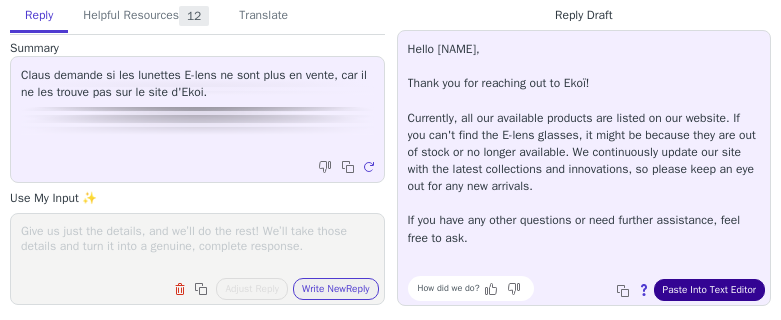 click on "Paste Into Text Editor" at bounding box center [709, 290] 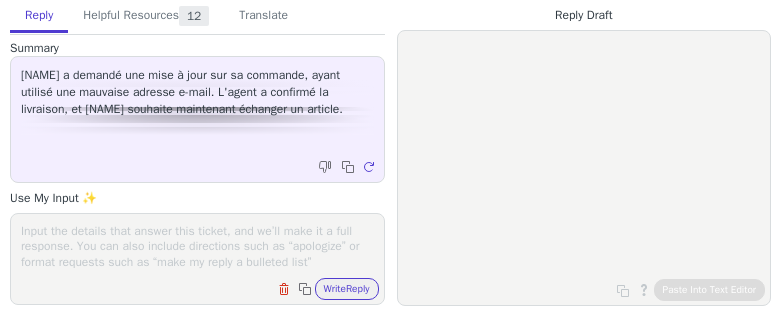 scroll, scrollTop: 0, scrollLeft: 0, axis: both 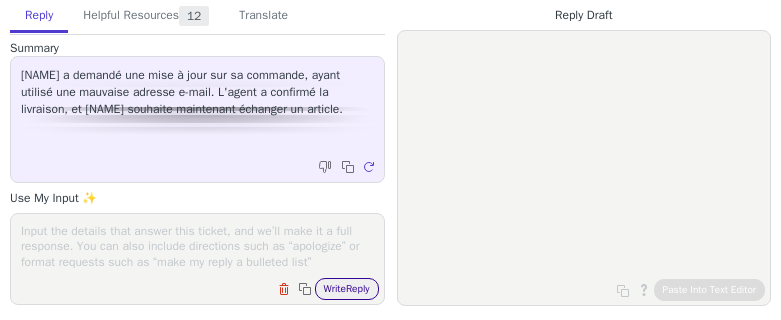 click on "Write  Reply" at bounding box center (347, 289) 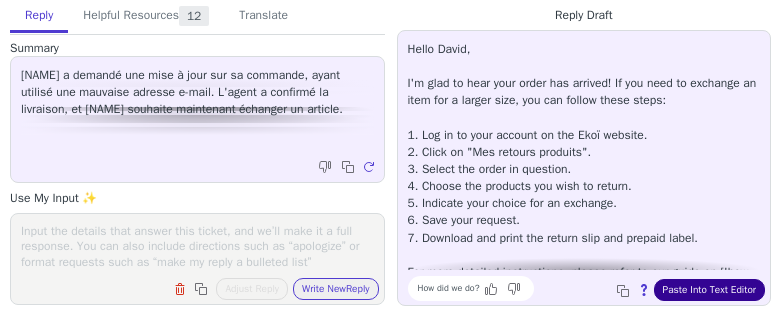 click on "Paste Into Text Editor" at bounding box center (709, 290) 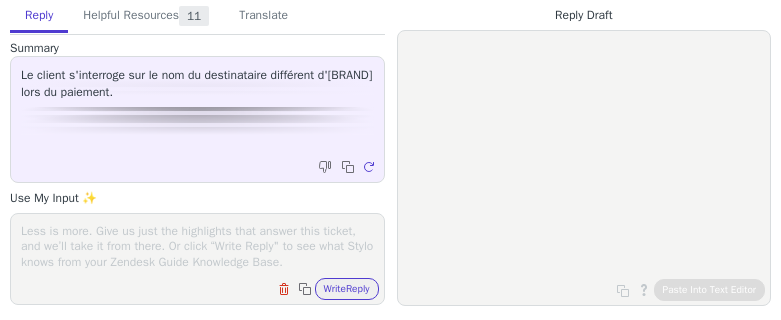 scroll, scrollTop: 0, scrollLeft: 0, axis: both 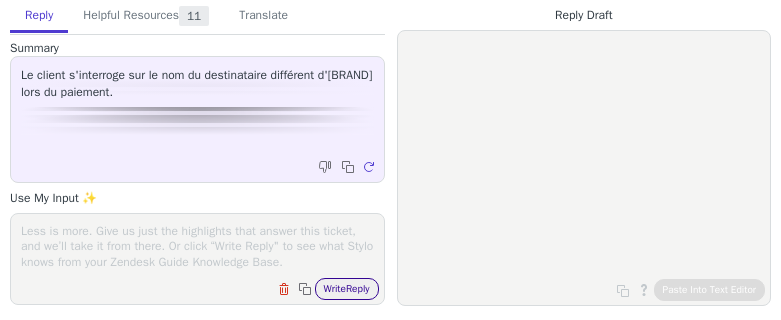 click on "Write  Reply" at bounding box center [347, 289] 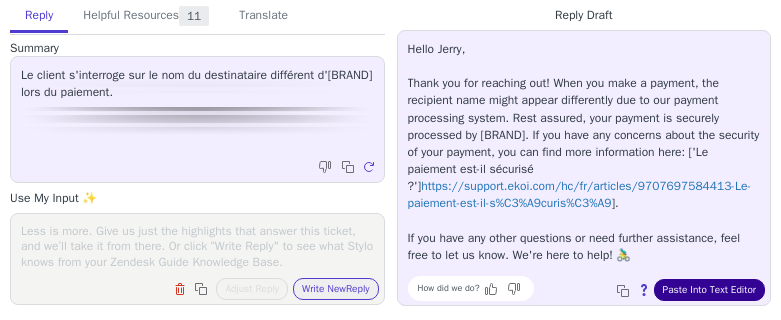 click on "Paste Into Text Editor" at bounding box center [709, 290] 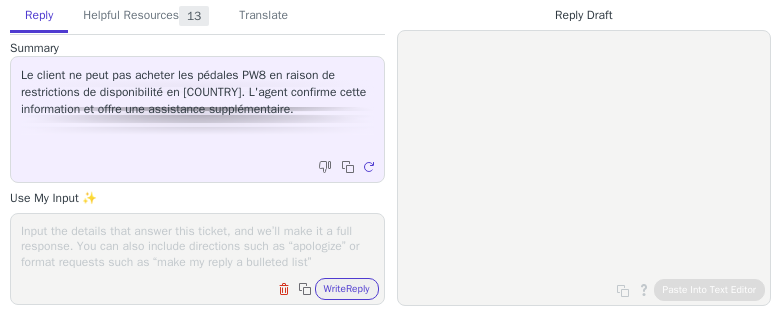 scroll, scrollTop: 0, scrollLeft: 0, axis: both 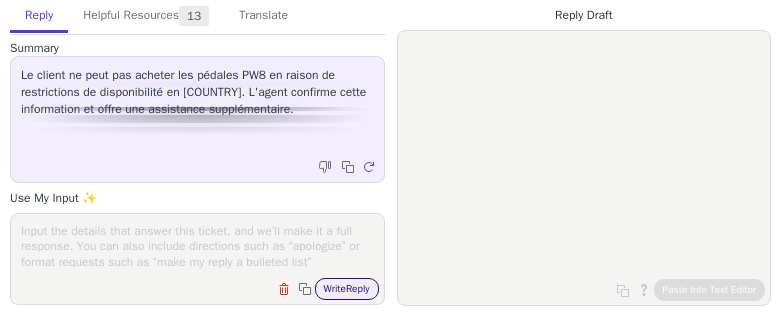 click on "Write  Reply" at bounding box center (347, 289) 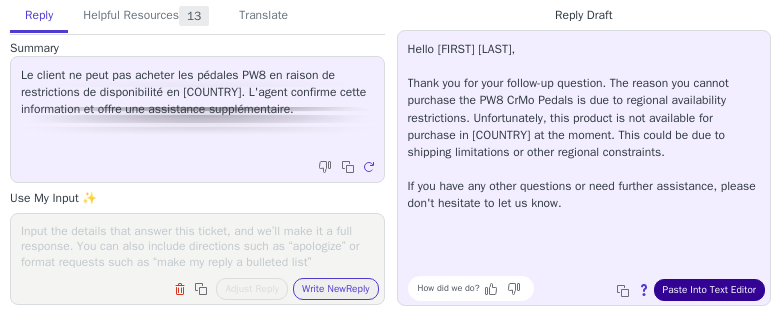 click on "Paste Into Text Editor" at bounding box center (709, 290) 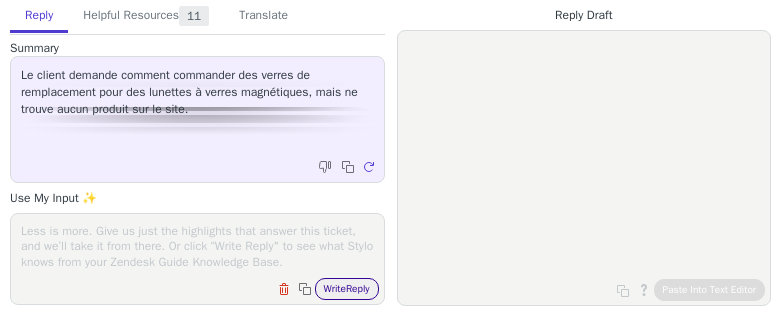 scroll, scrollTop: 0, scrollLeft: 0, axis: both 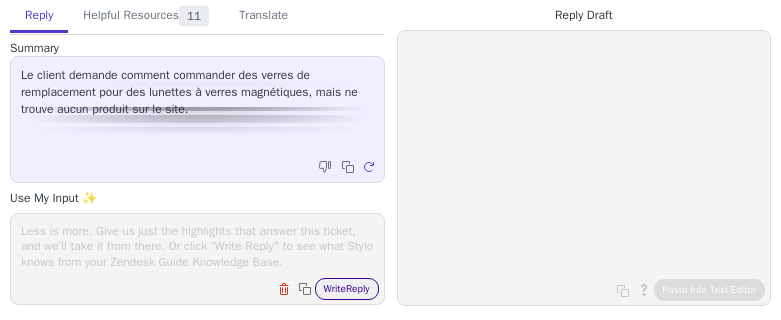click on "Write  Reply" at bounding box center [347, 289] 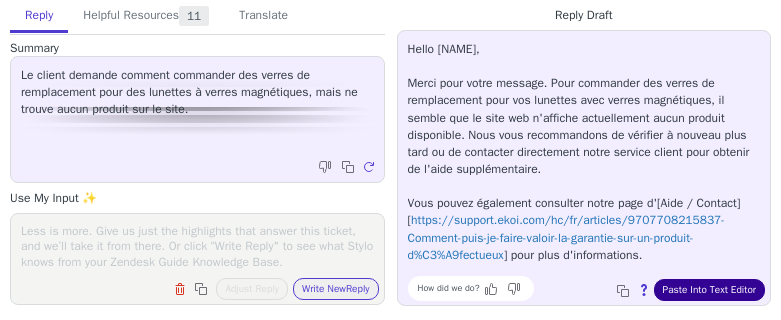 click on "Paste Into Text Editor" at bounding box center (709, 290) 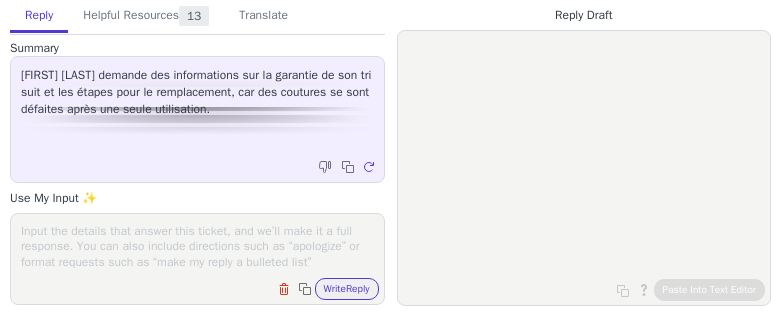 scroll, scrollTop: 0, scrollLeft: 0, axis: both 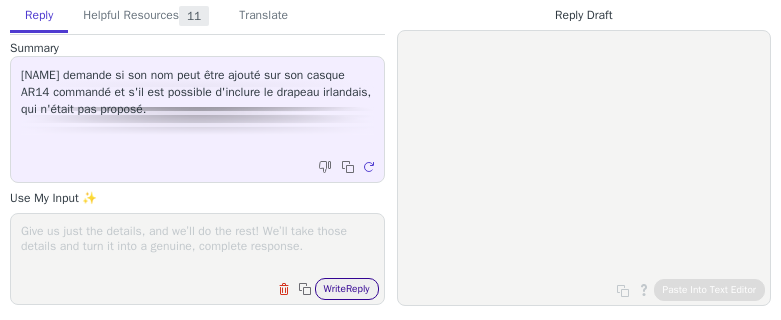 click on "Write  Reply" at bounding box center [347, 289] 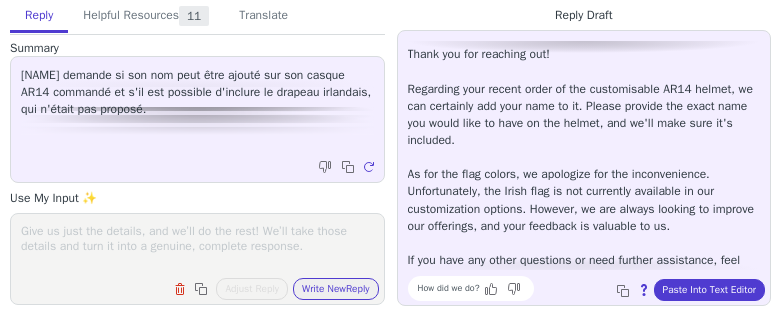 scroll, scrollTop: 45, scrollLeft: 0, axis: vertical 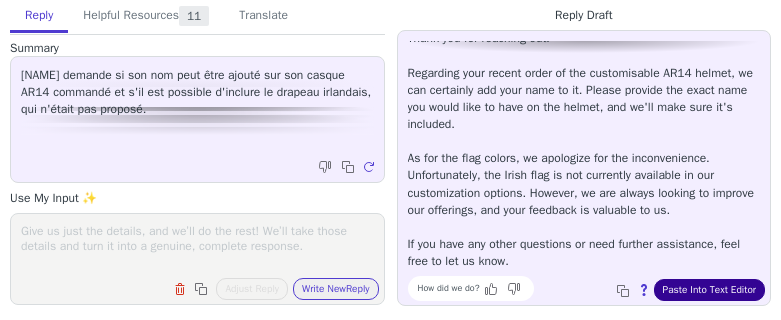 click on "Paste Into Text Editor" at bounding box center (709, 290) 